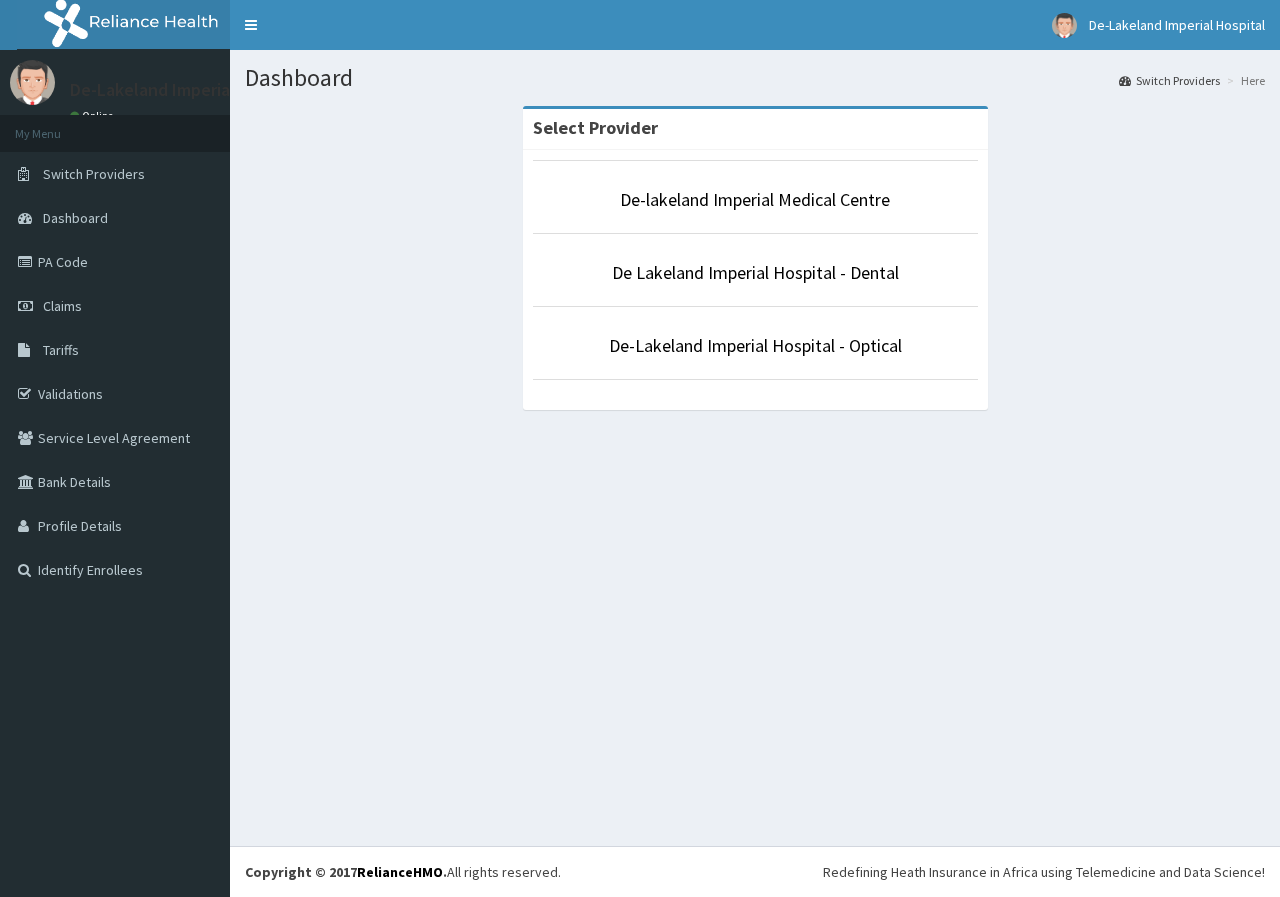 scroll, scrollTop: 0, scrollLeft: 0, axis: both 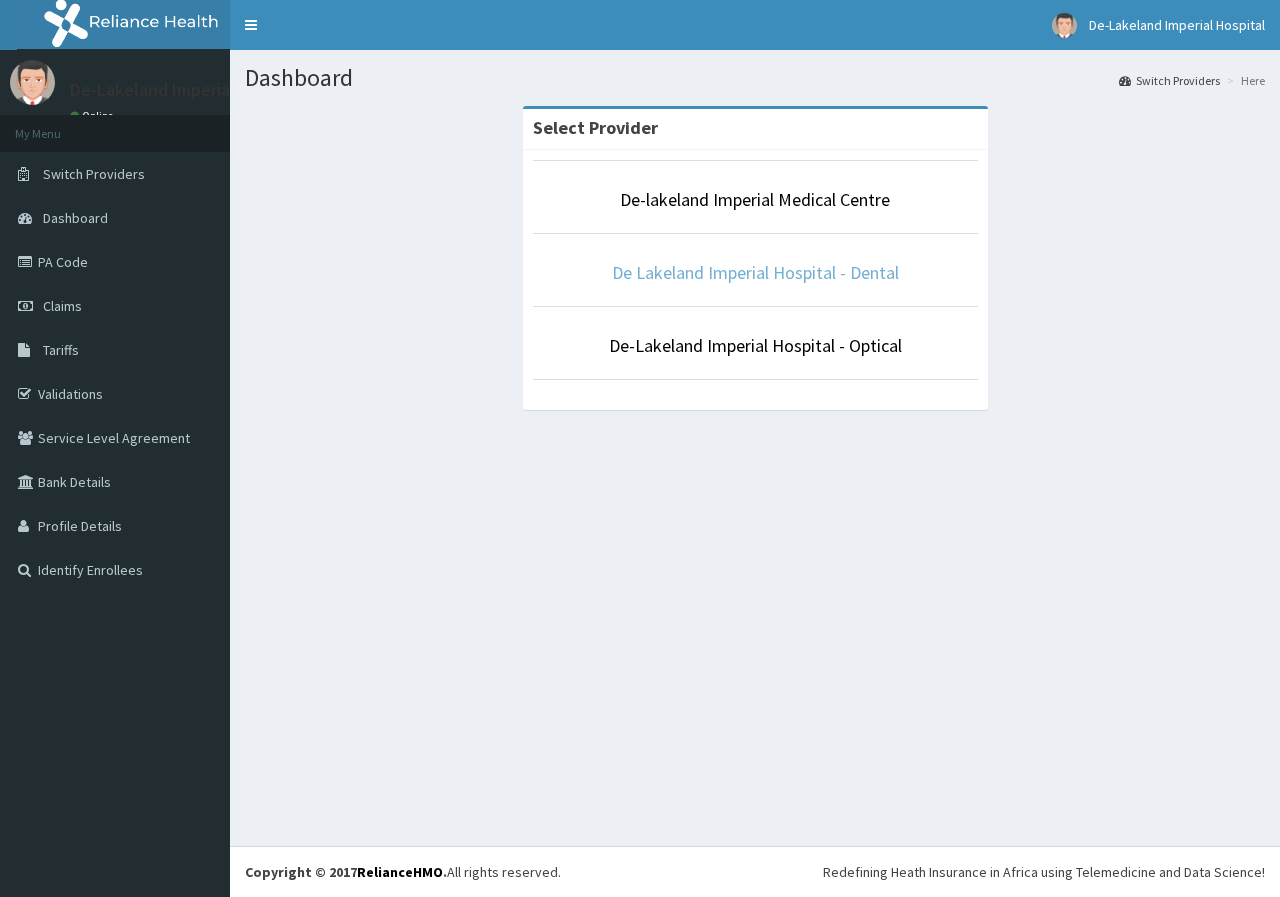 click on "De Lakeland Imperial Hospital - Dental" at bounding box center [755, 272] 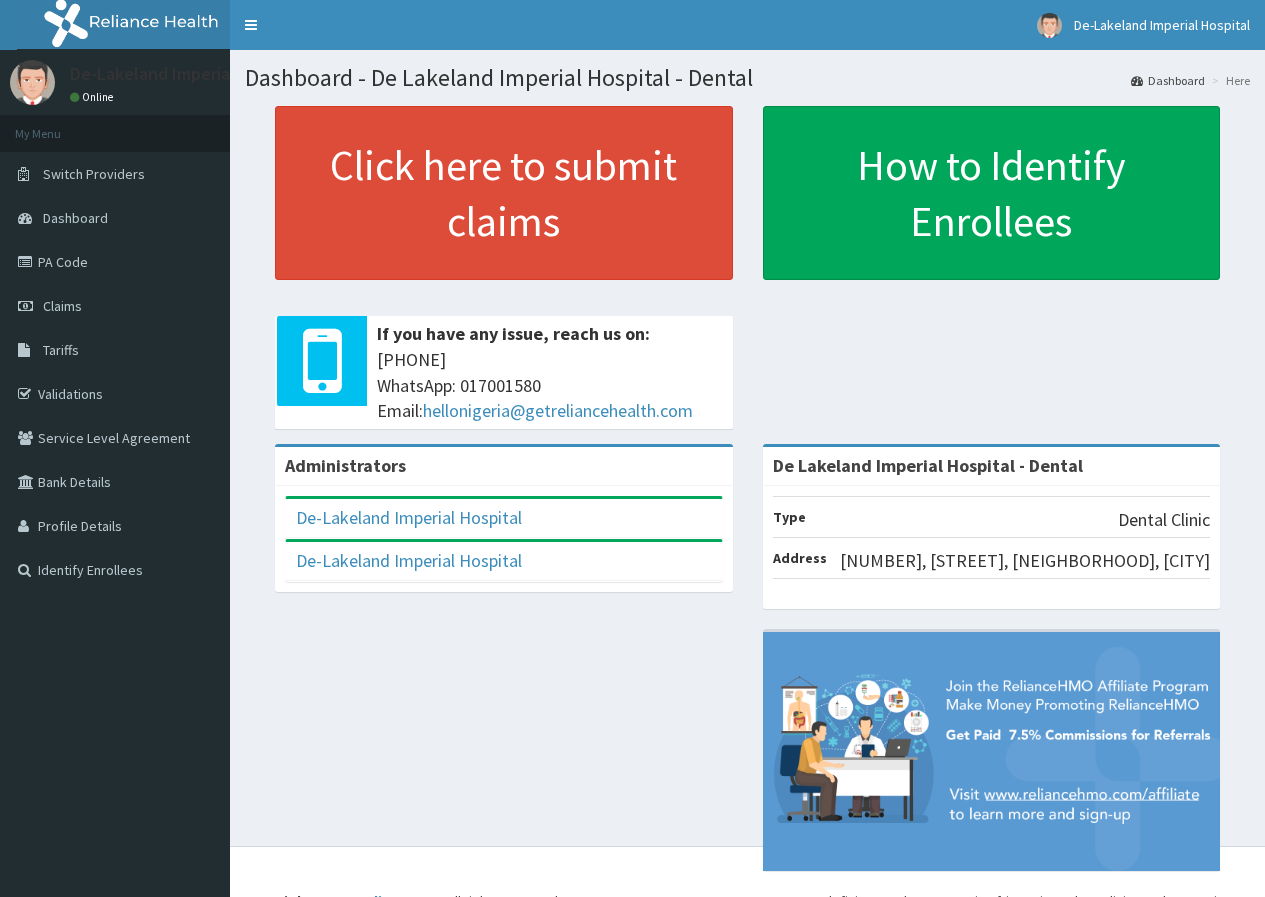 scroll, scrollTop: 0, scrollLeft: 0, axis: both 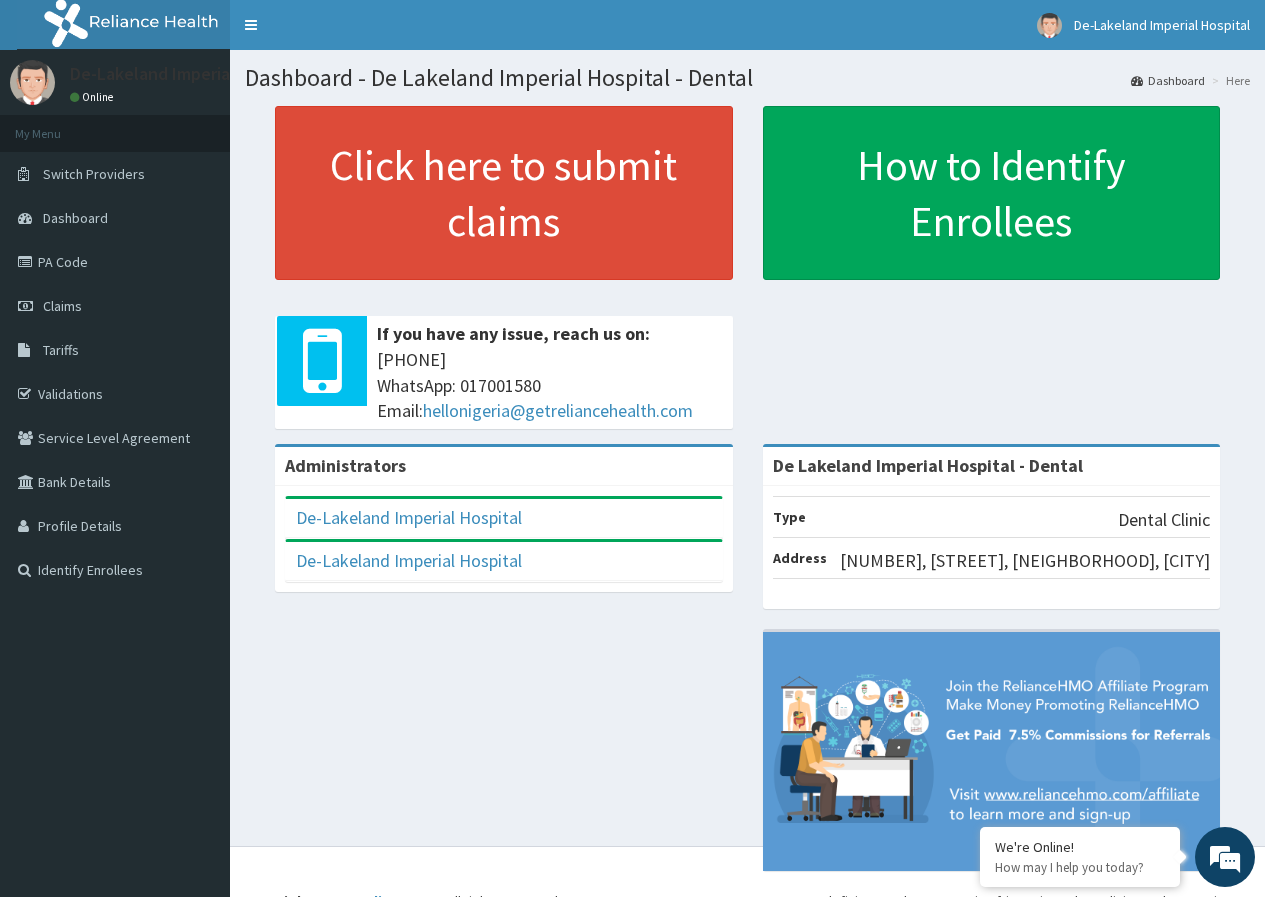 click on "Claims" at bounding box center (62, 306) 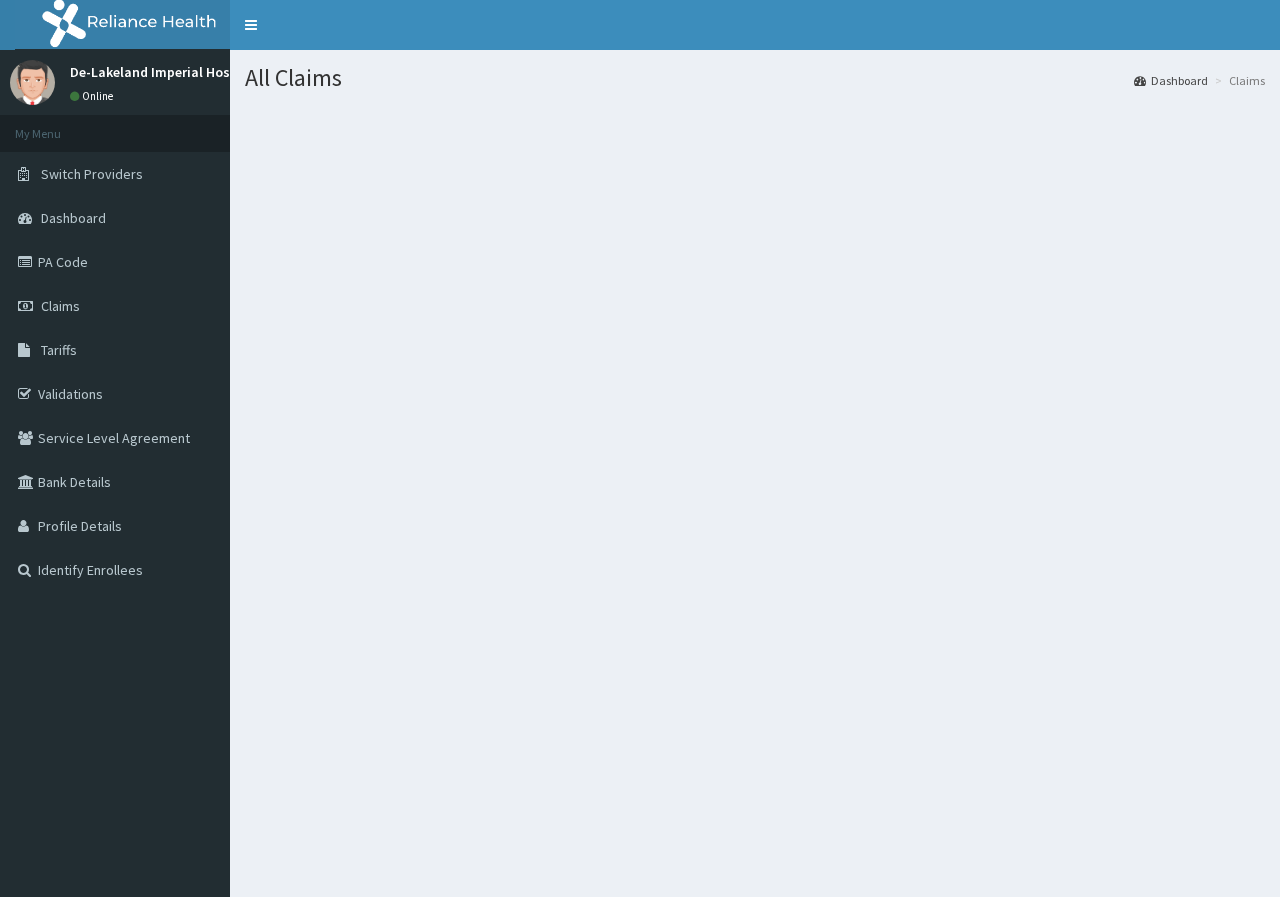 scroll, scrollTop: 0, scrollLeft: 0, axis: both 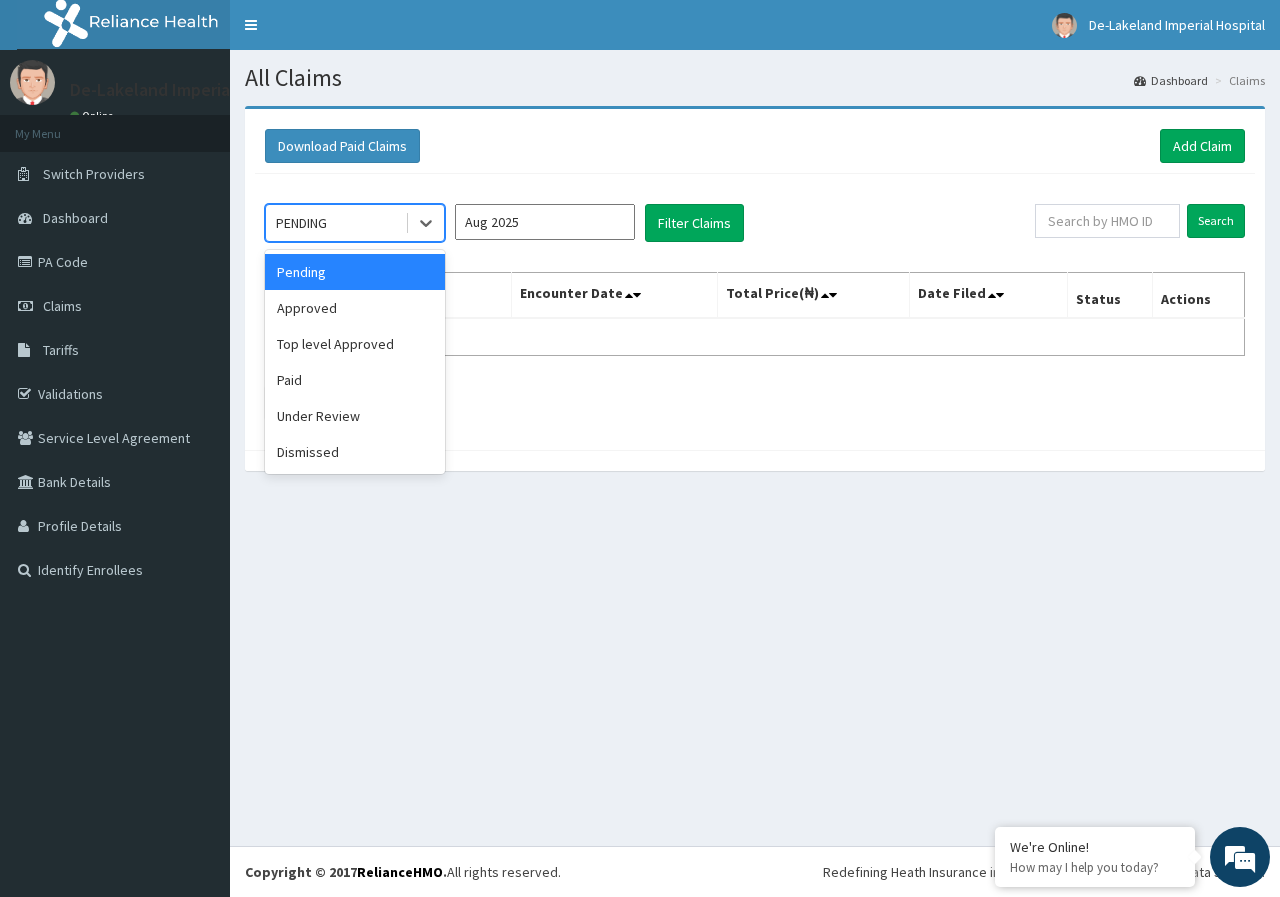 click on "PENDING" at bounding box center [335, 223] 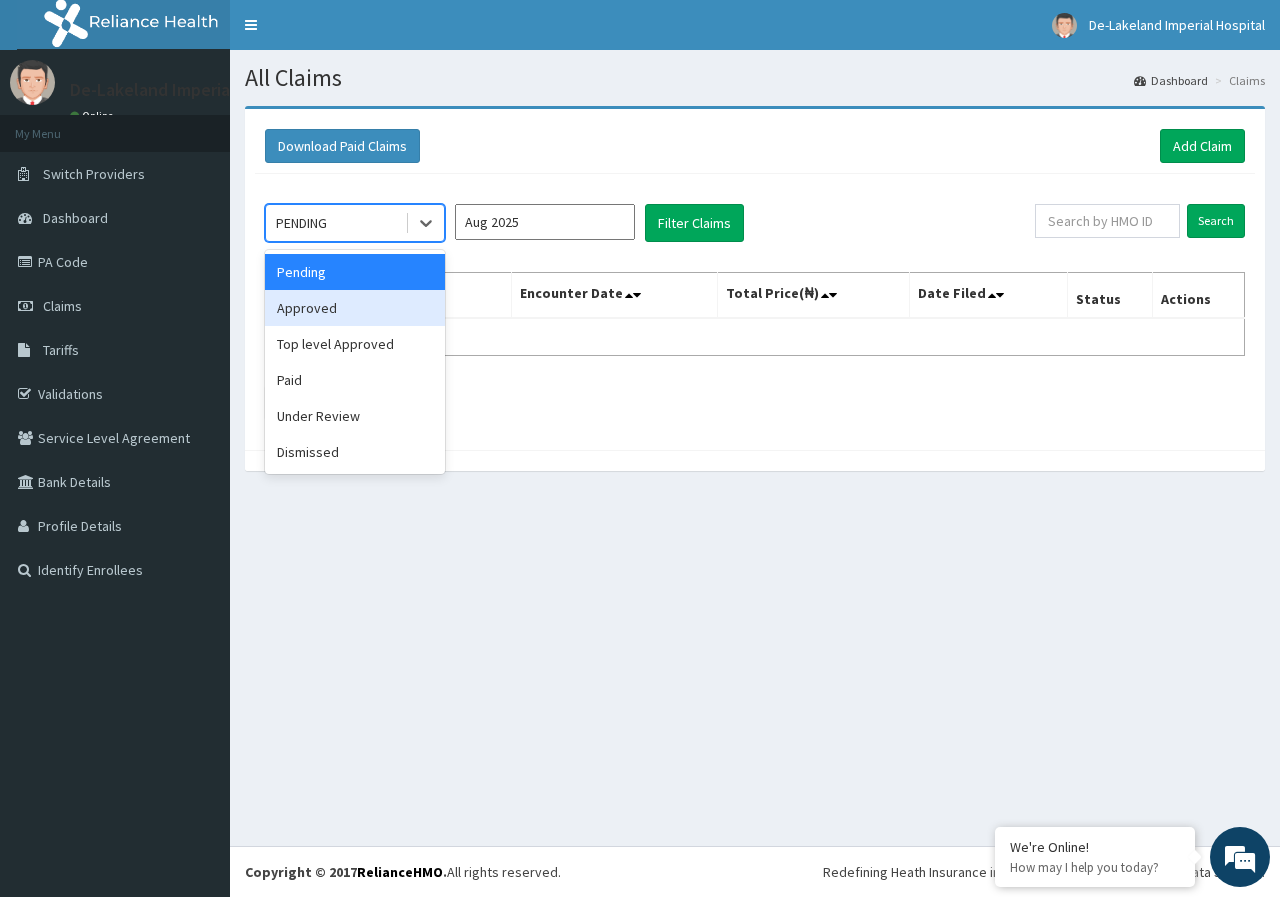 click on "Approved" at bounding box center [355, 308] 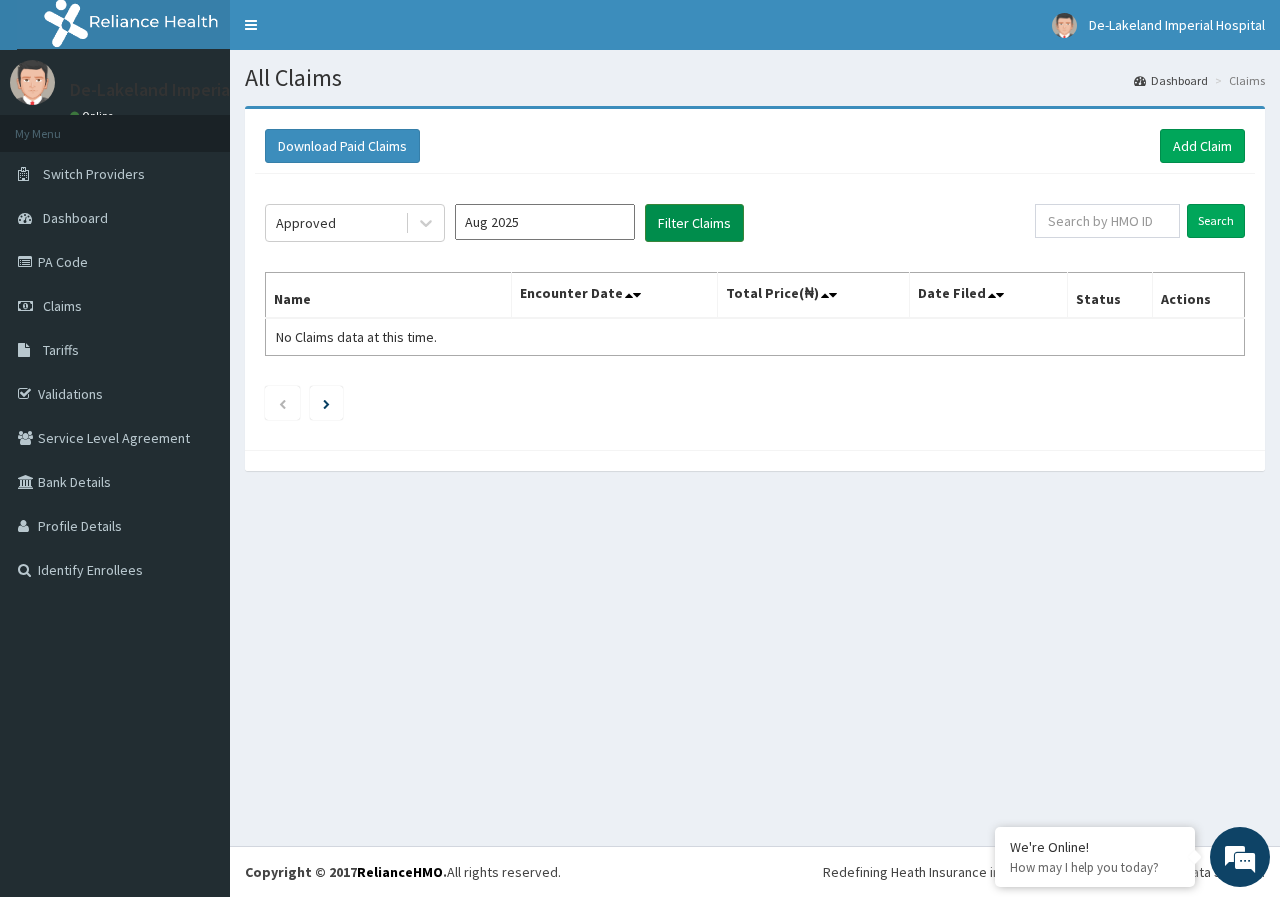 click on "Filter Claims" at bounding box center [694, 223] 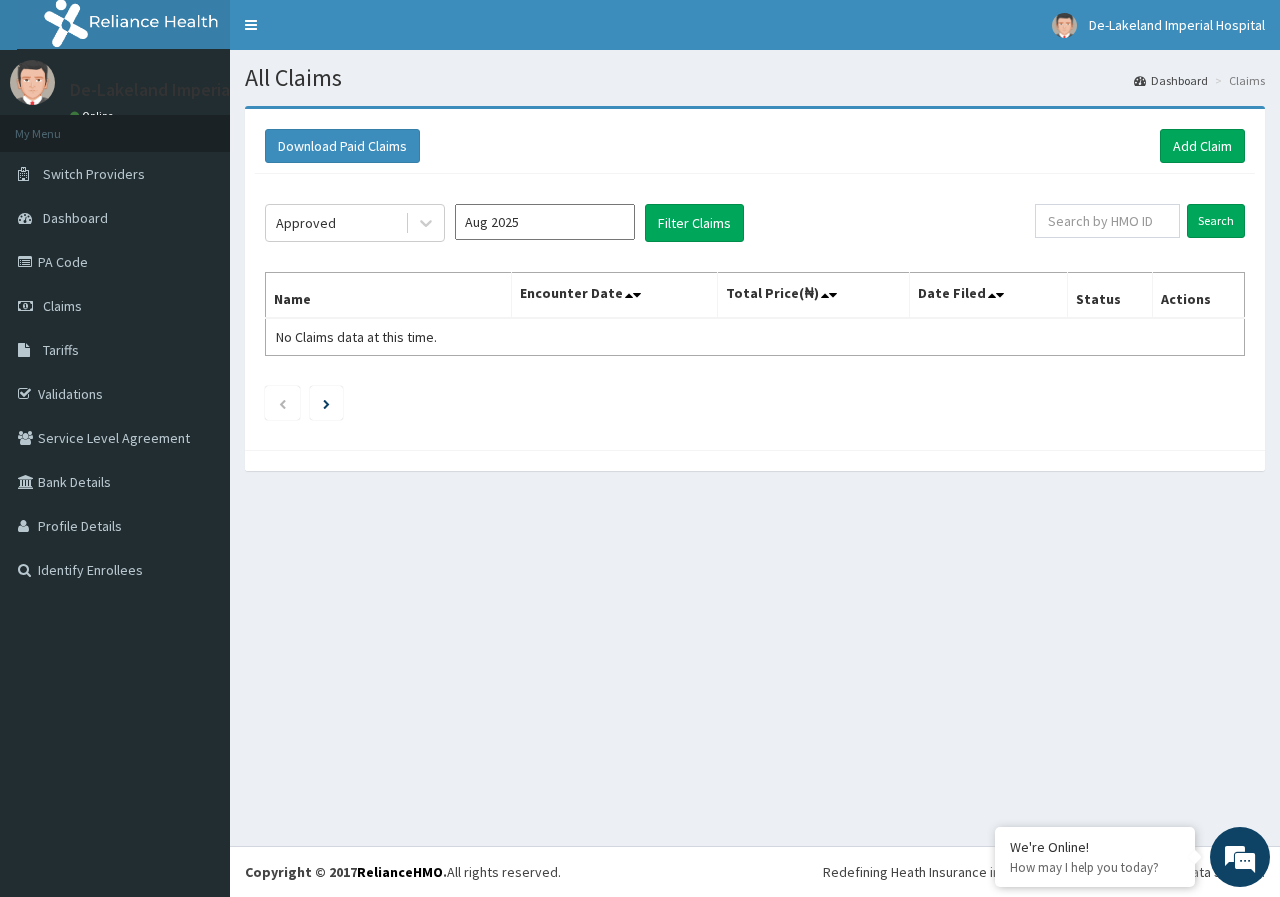 click on "Aug 2025" at bounding box center (545, 222) 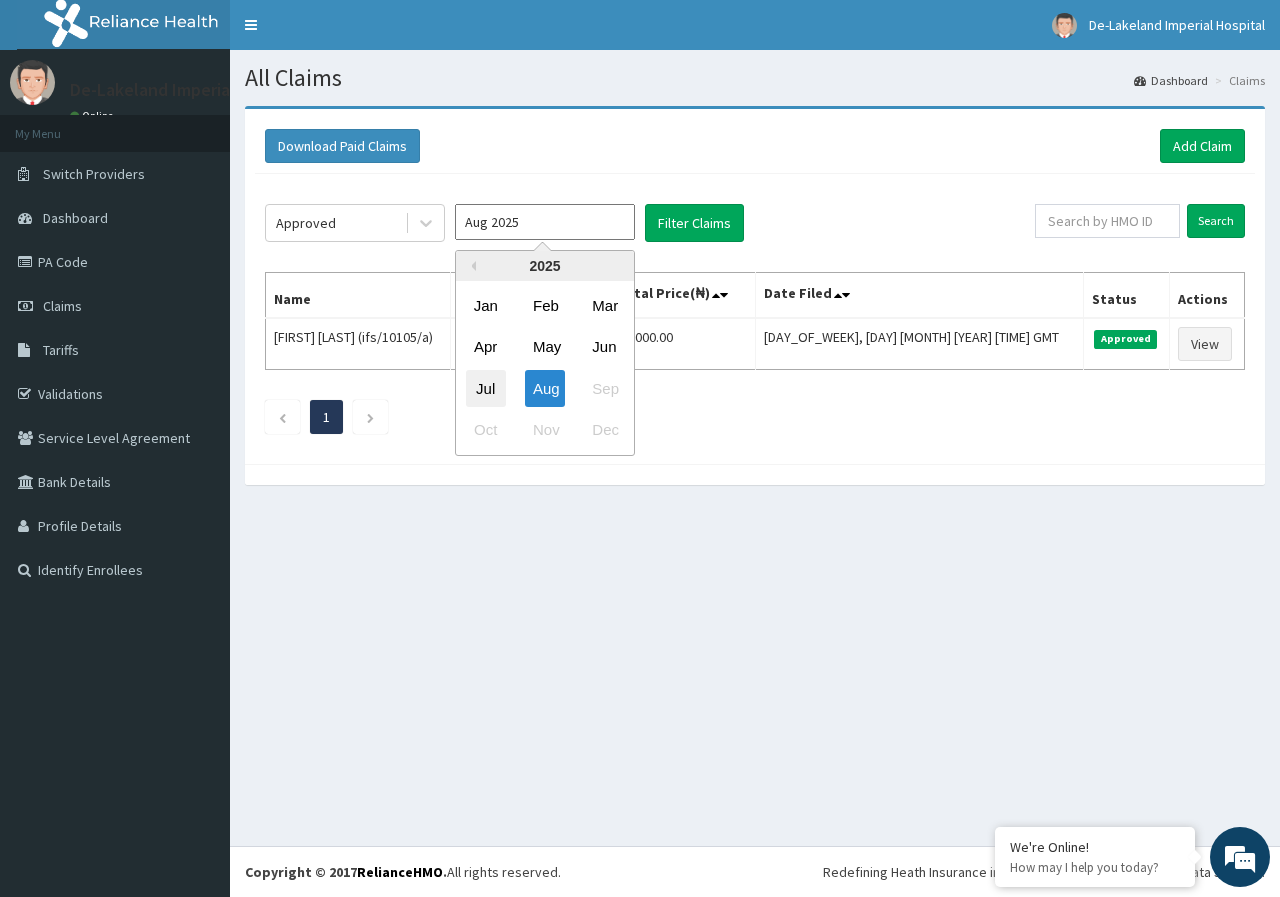 click on "Jul" at bounding box center (486, 388) 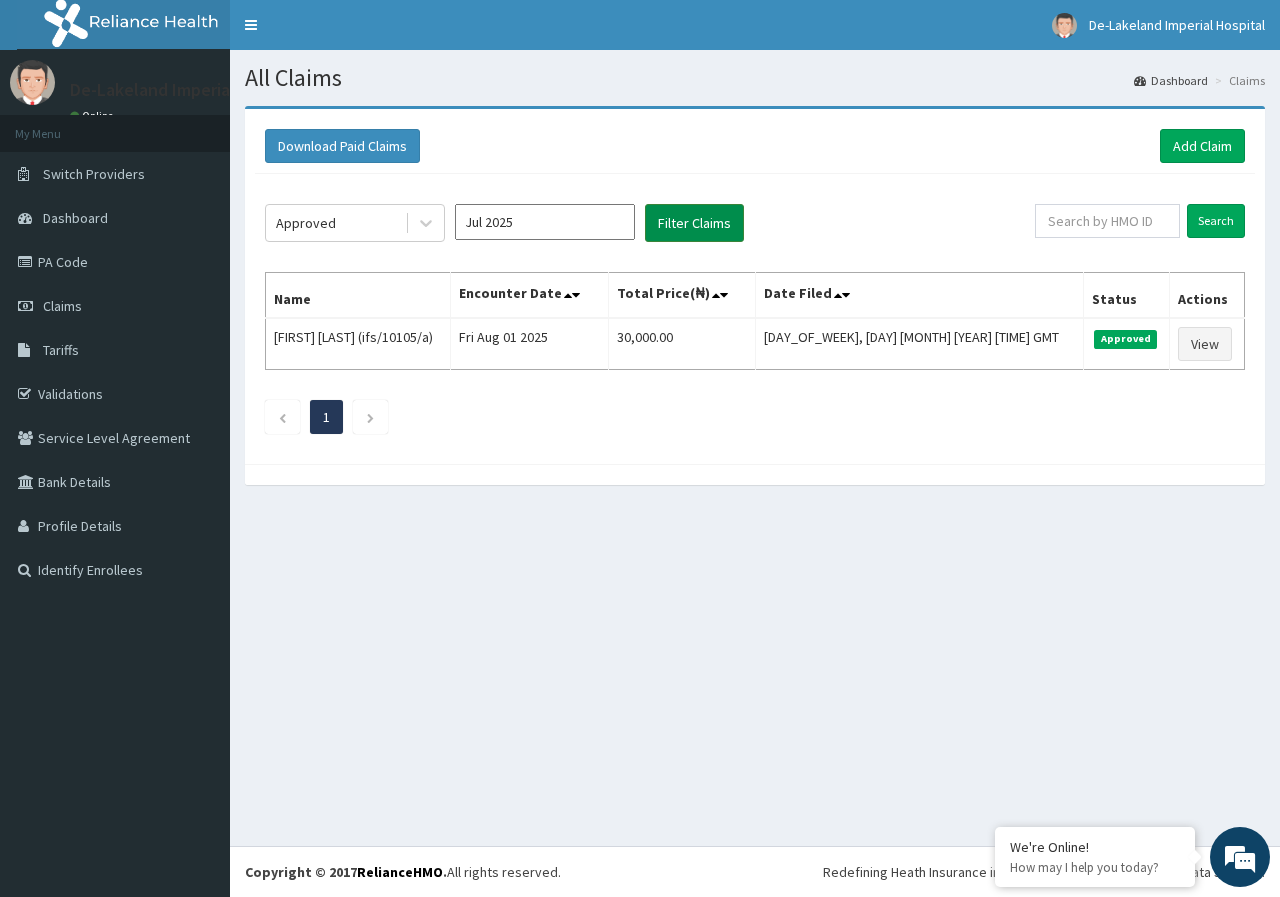 click on "Filter Claims" at bounding box center [694, 223] 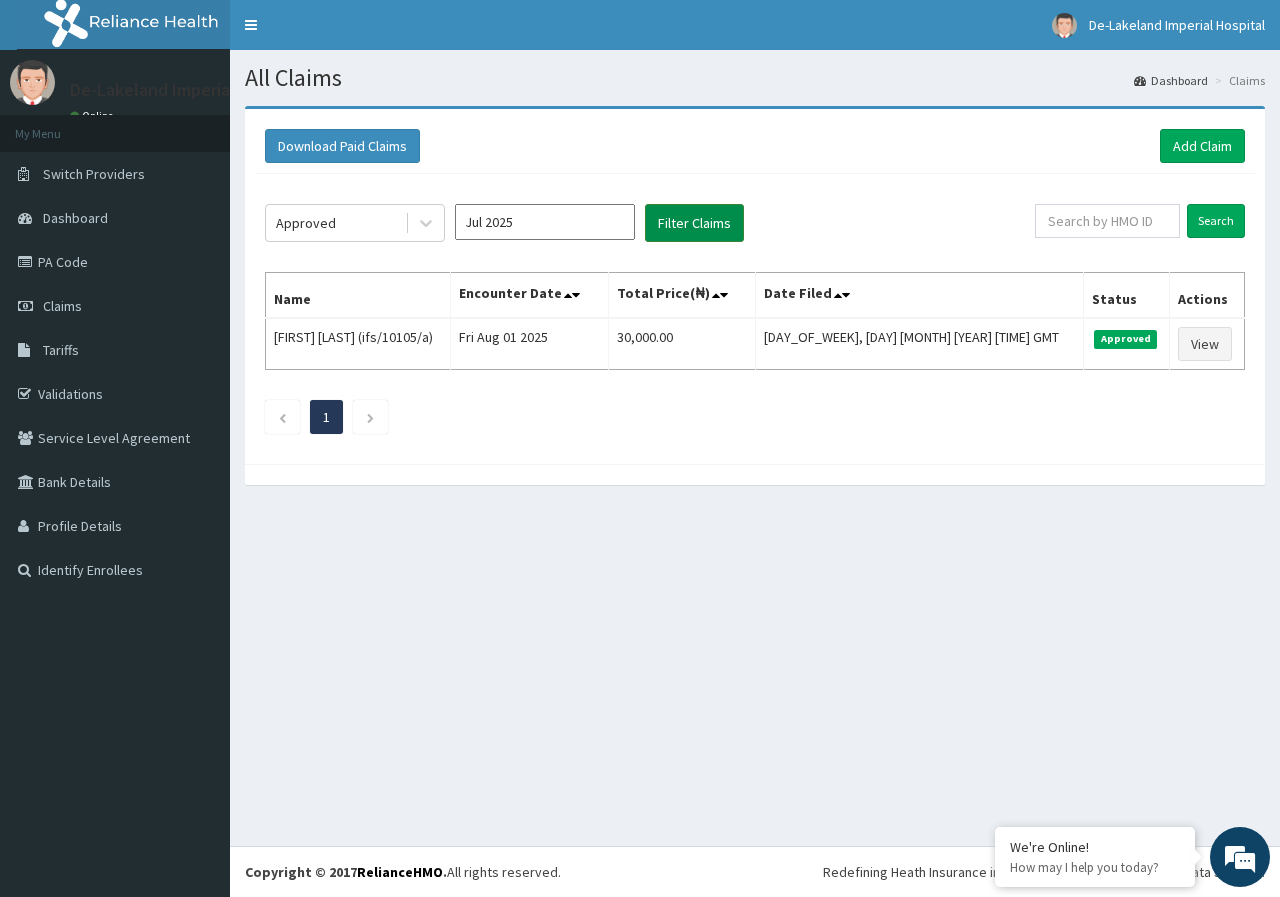 click on "Filter Claims" at bounding box center [694, 223] 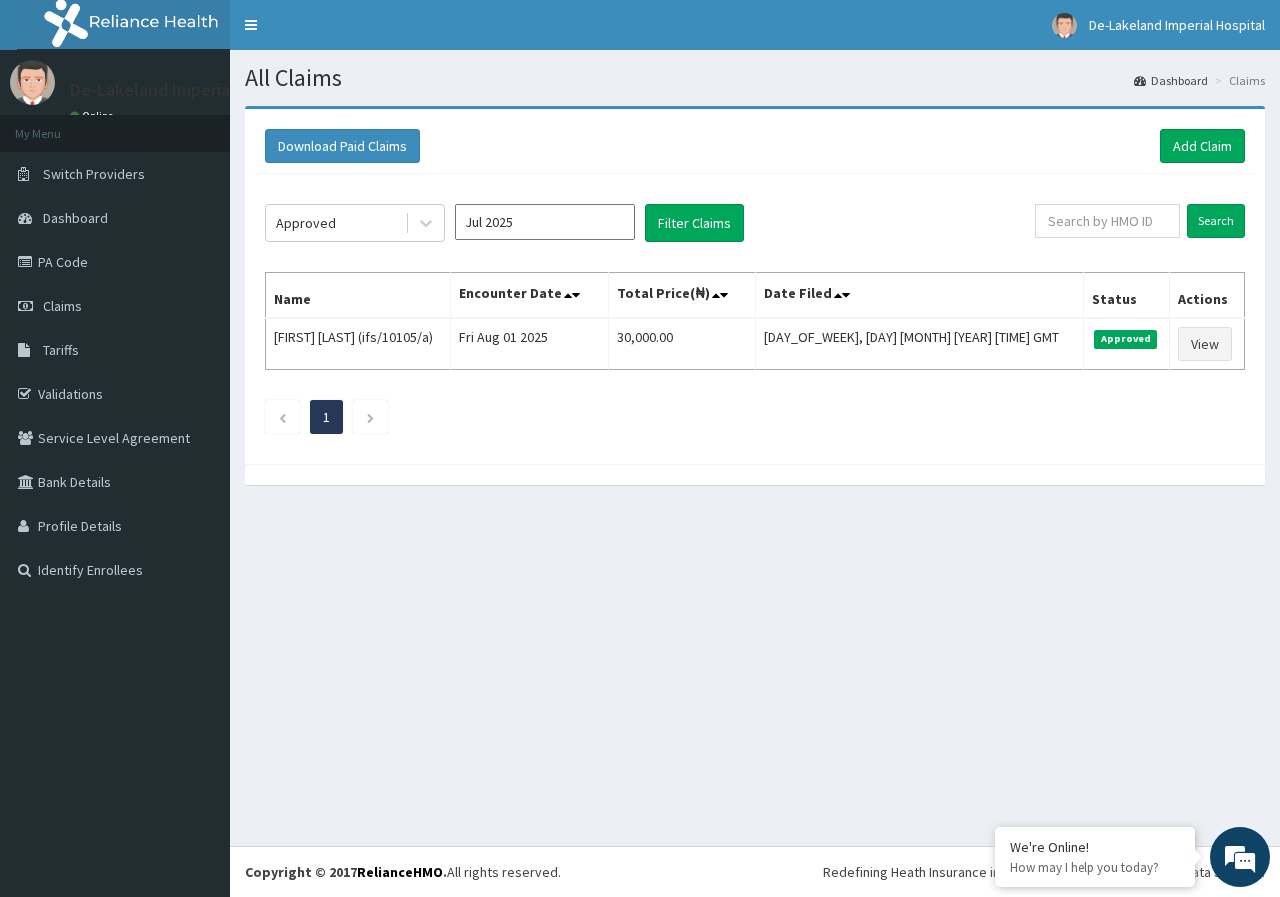 click on "Approved Jul 2025 Filter Claims Search Name Encounter Date Total Price(₦) Date Filed Status Actions Taiye  Bamidele  (ifs/10105/a) Fri Aug 01 2025 30,000.00 Fri, 01 Aug 2025 13:54:04 GMT Approved View 1" 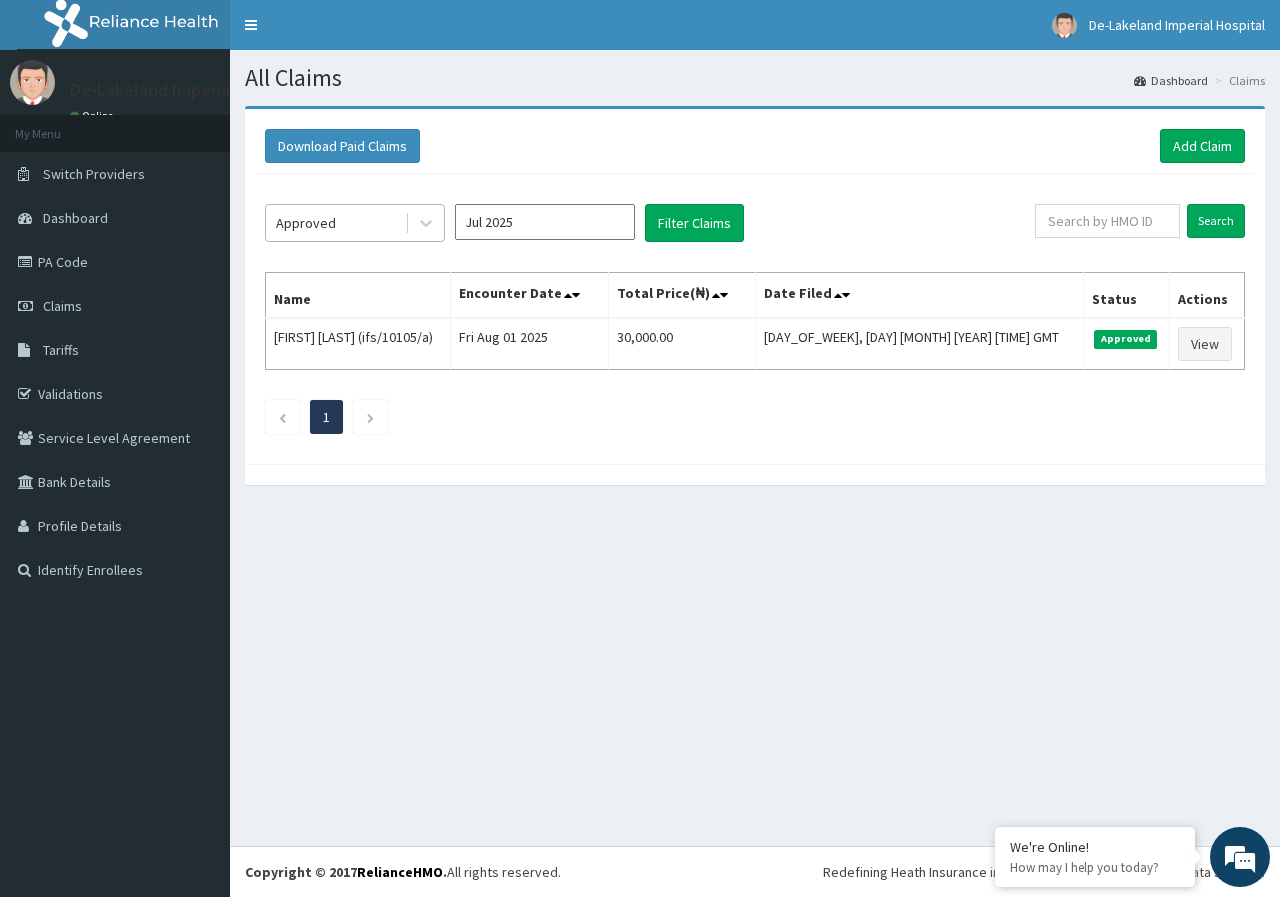 click on "Approved" at bounding box center [335, 223] 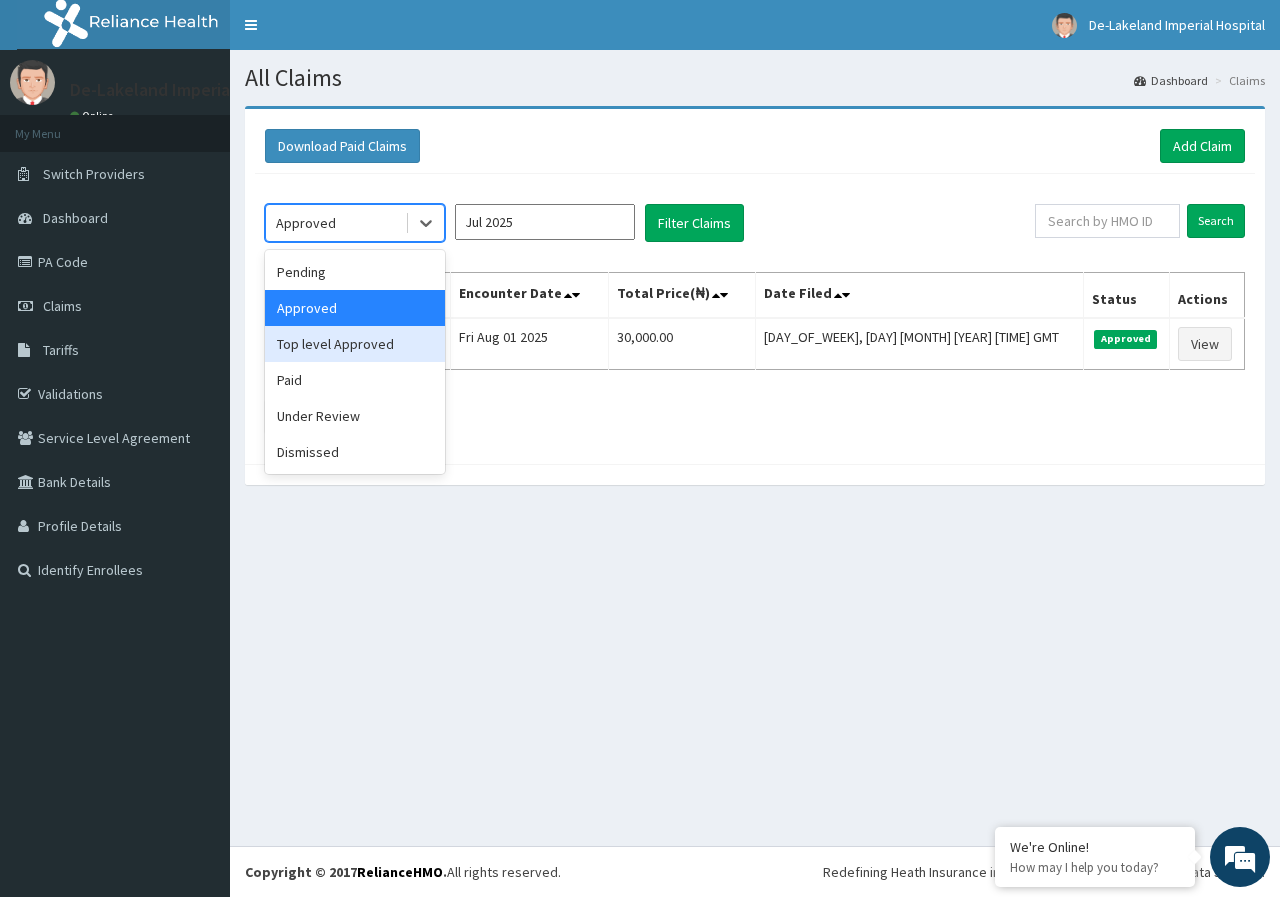 click on "Top level Approved" at bounding box center [355, 344] 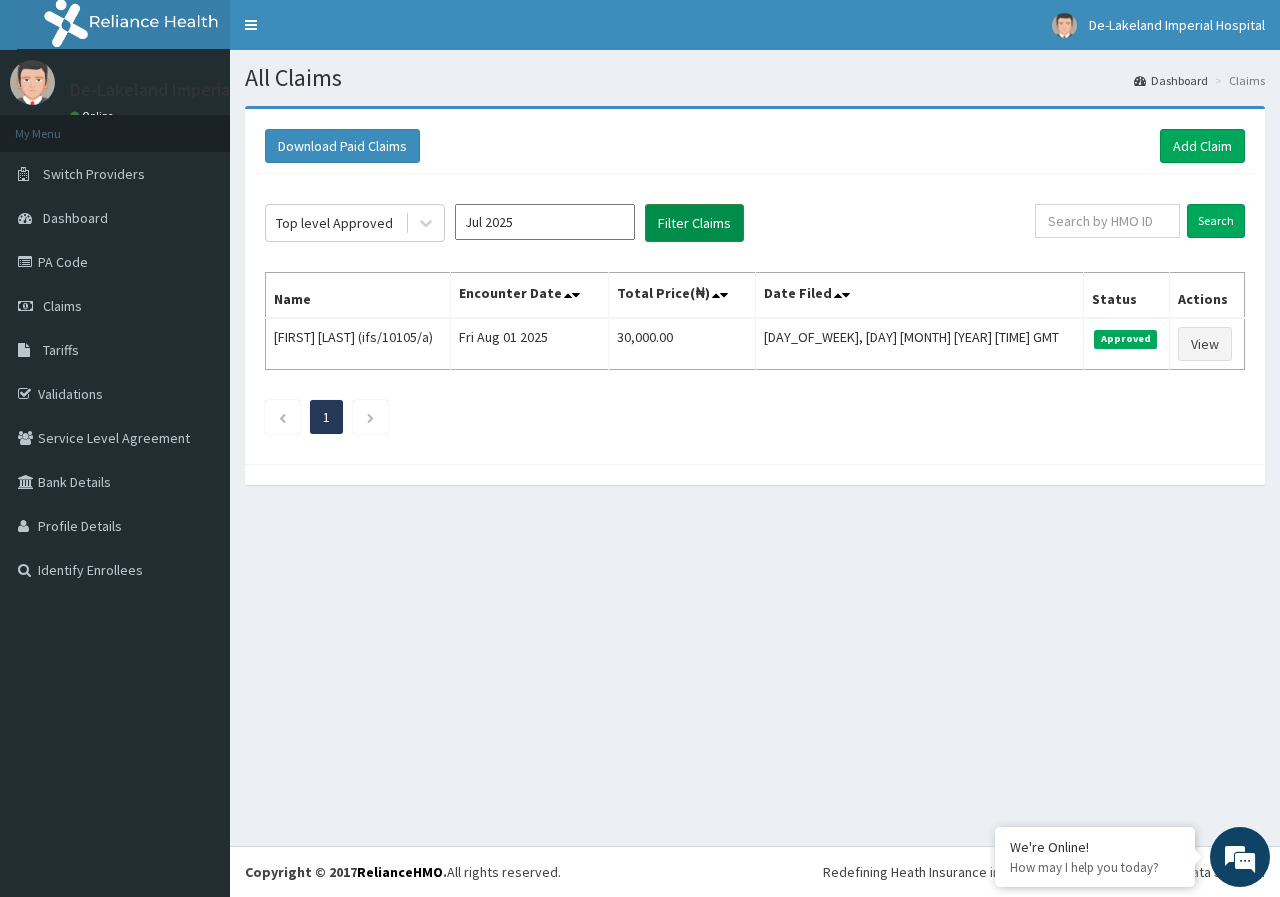click on "Filter Claims" at bounding box center (694, 223) 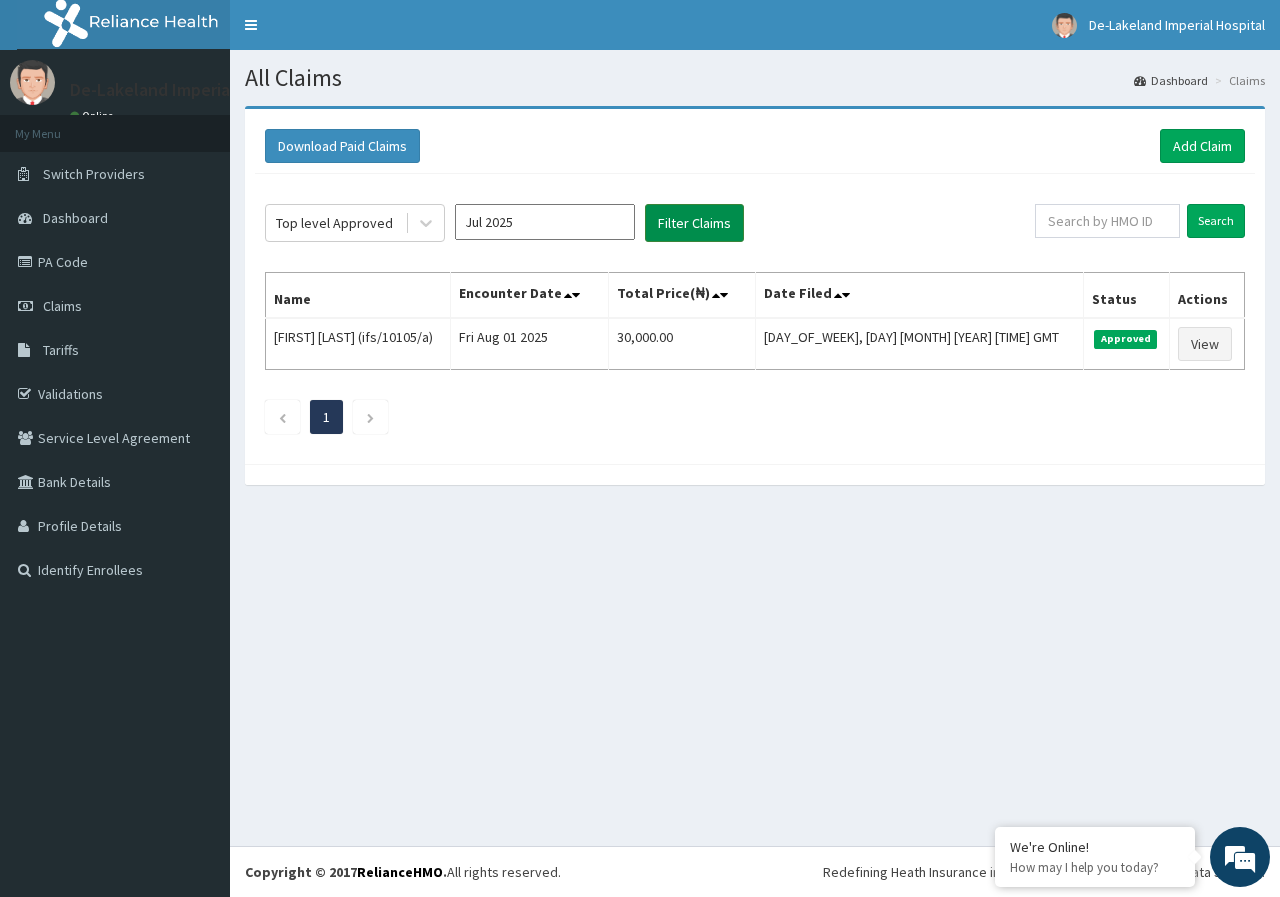 click on "Filter Claims" at bounding box center (694, 223) 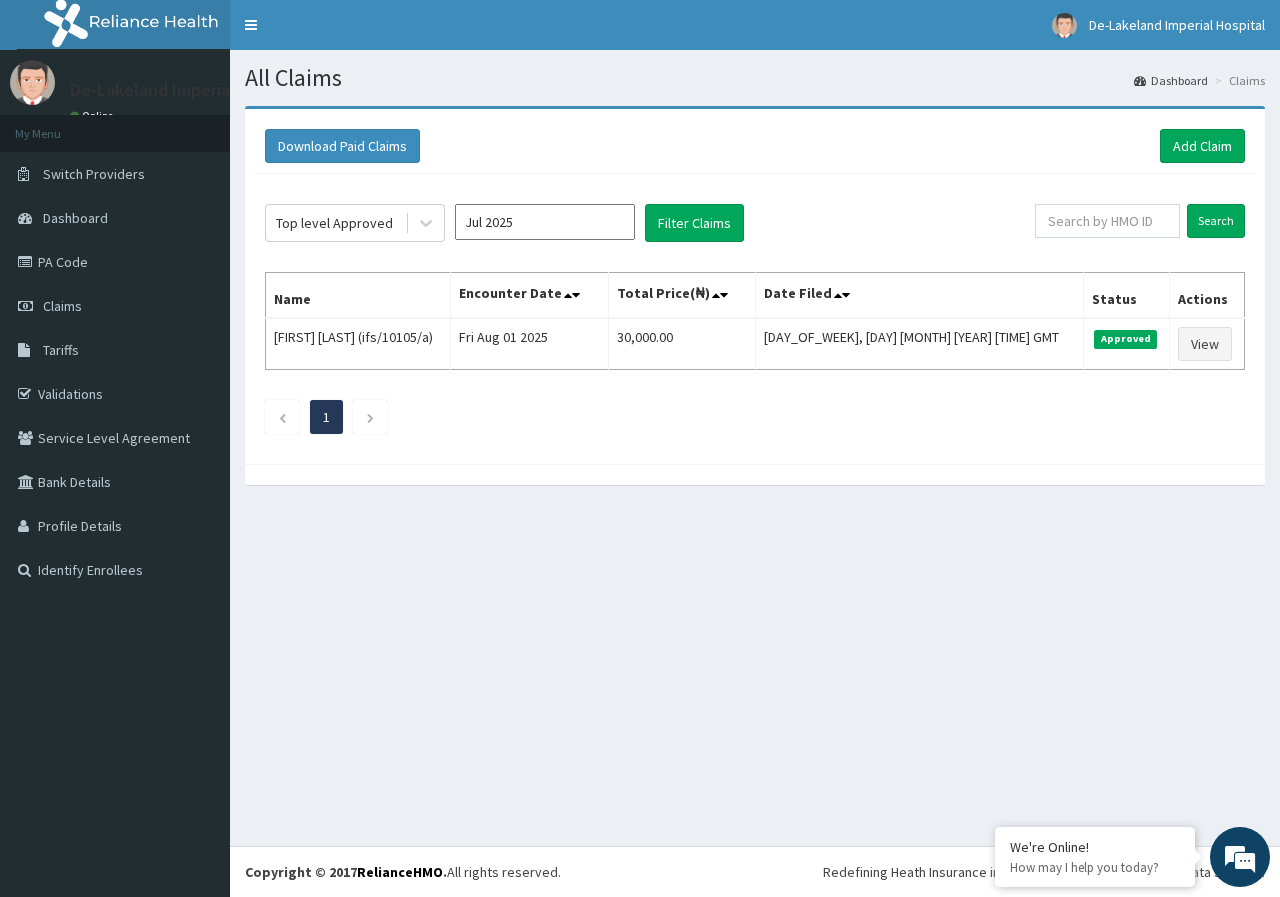 click on "Jul 2025" at bounding box center (545, 222) 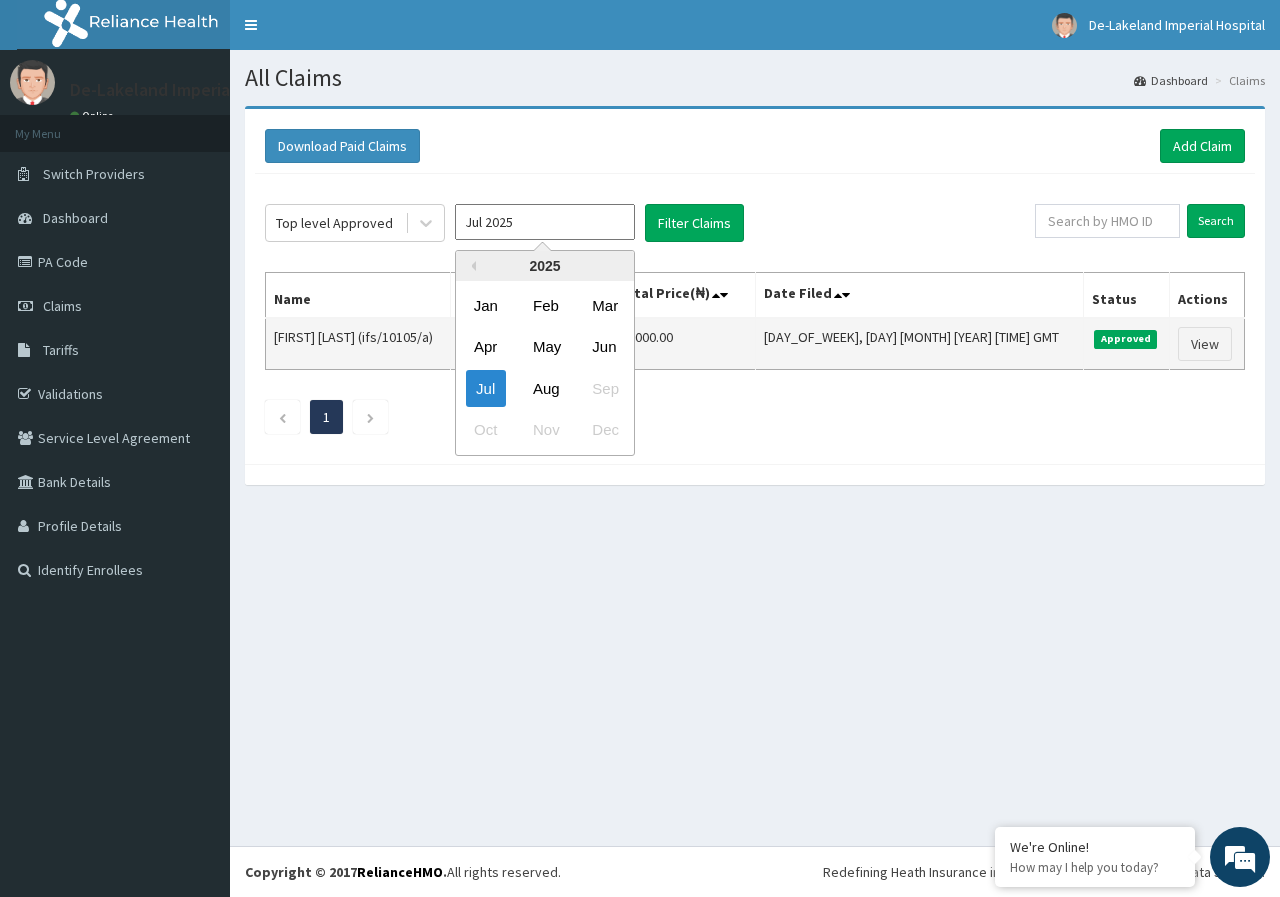 drag, startPoint x: 553, startPoint y: 388, endPoint x: 573, endPoint y: 367, distance: 29 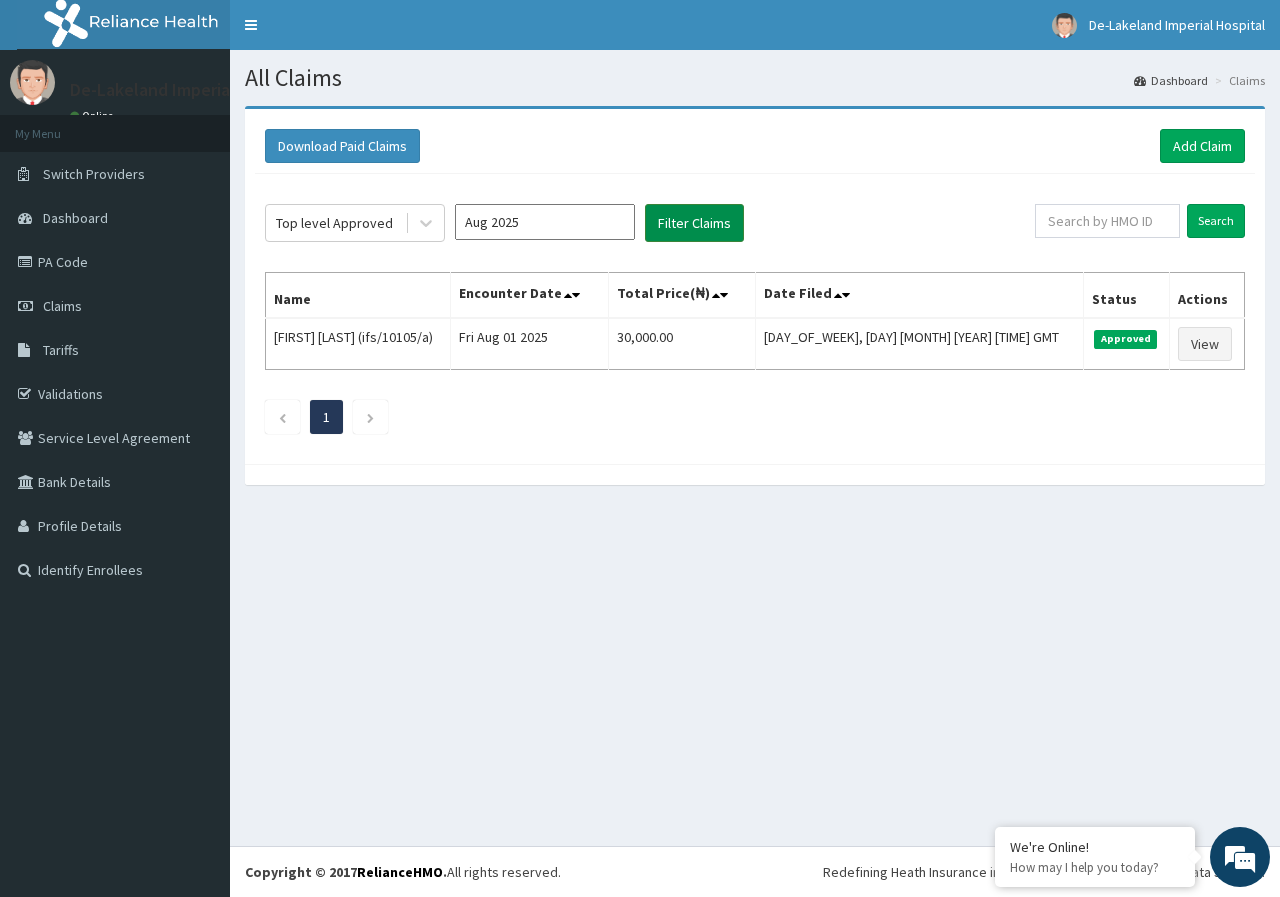 click on "Filter Claims" at bounding box center (694, 223) 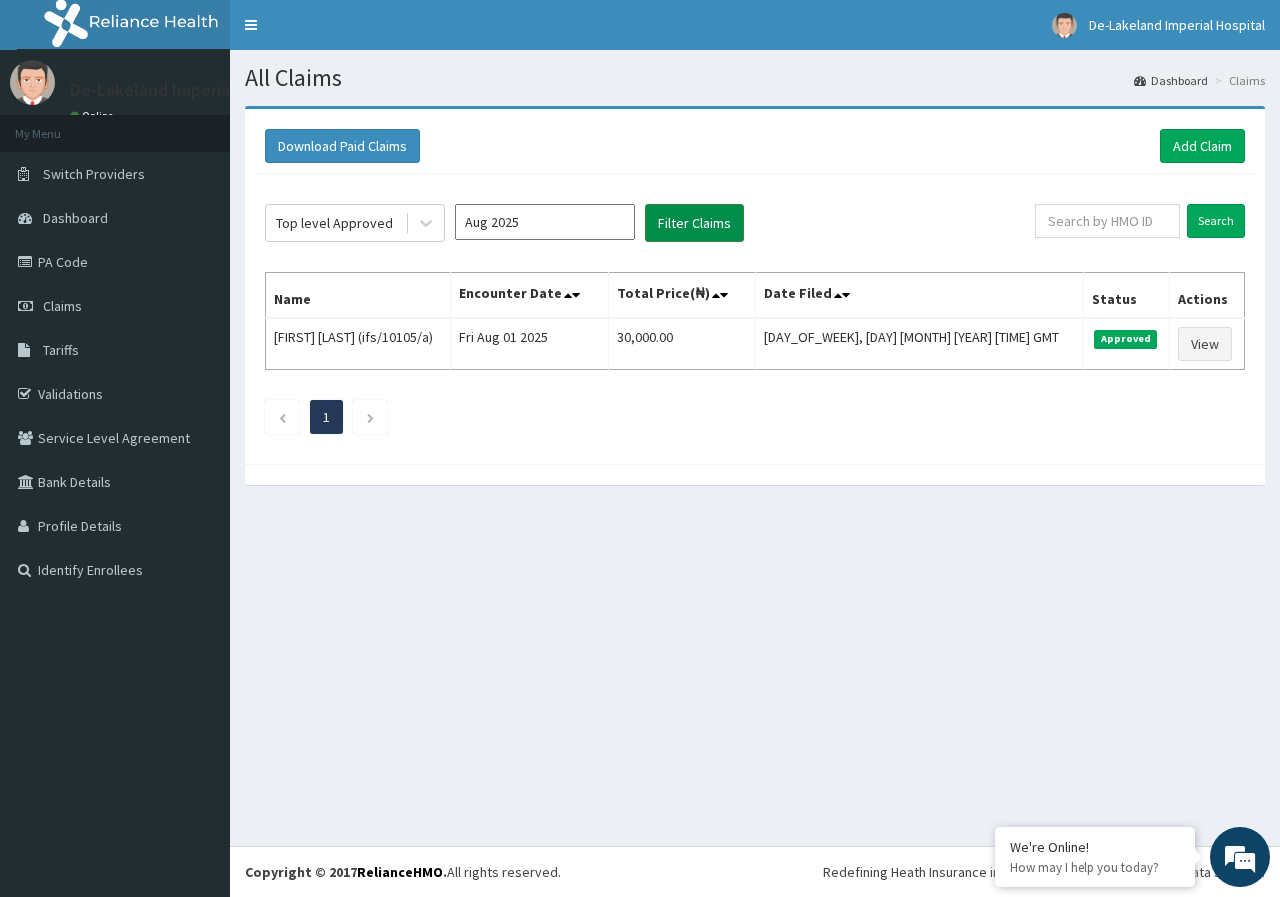 click on "Filter Claims" at bounding box center (694, 223) 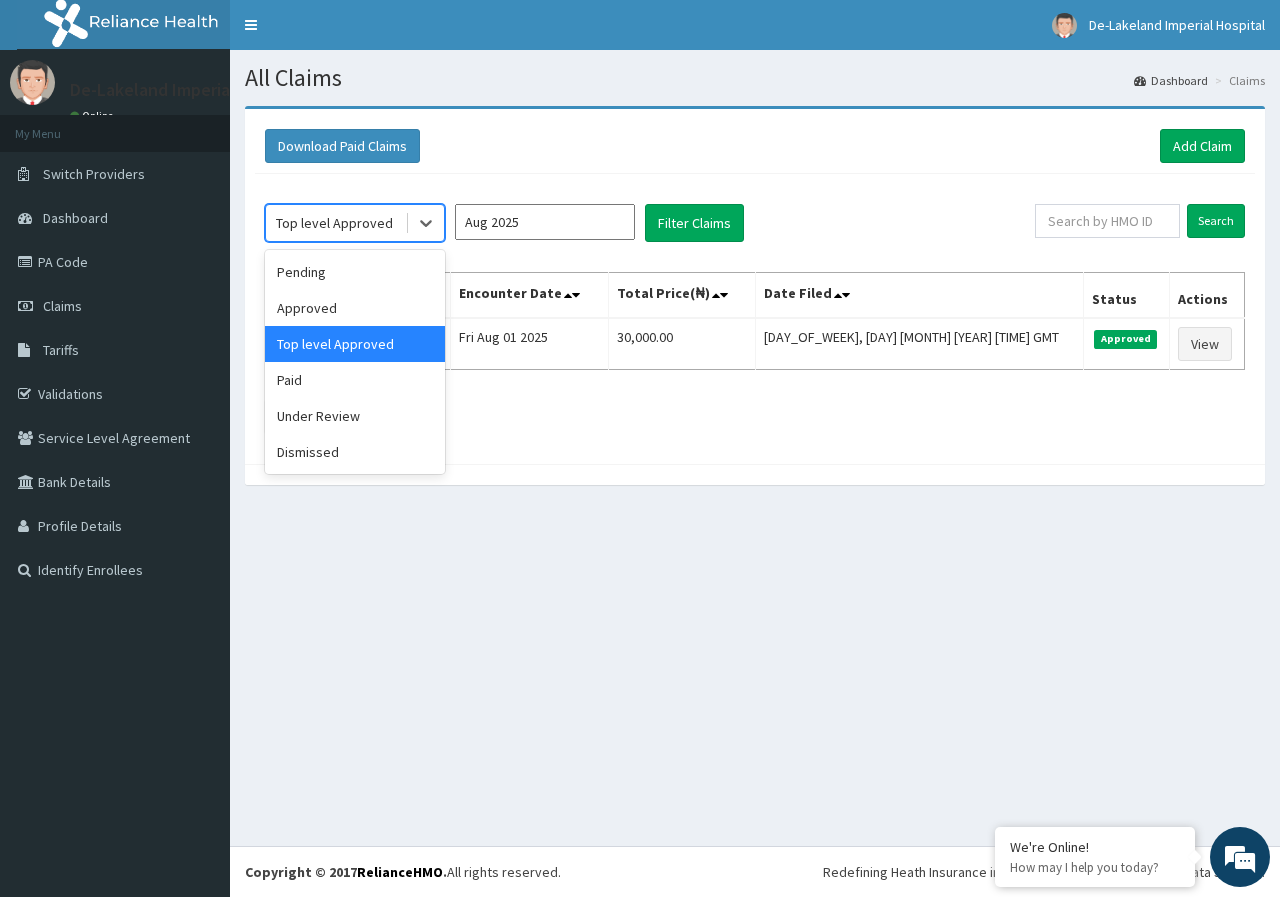 click on "Top level Approved" at bounding box center (334, 223) 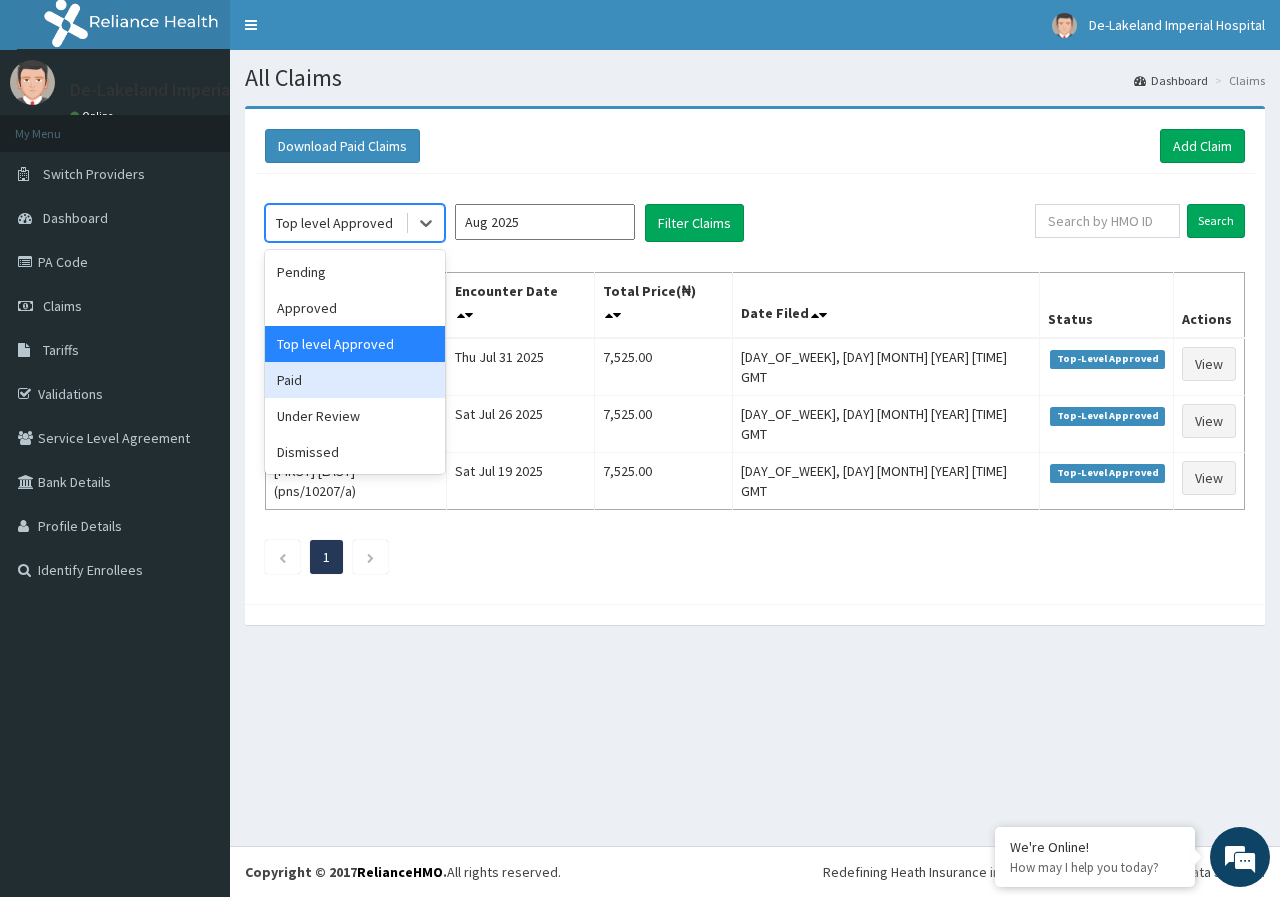click on "Paid" at bounding box center [355, 380] 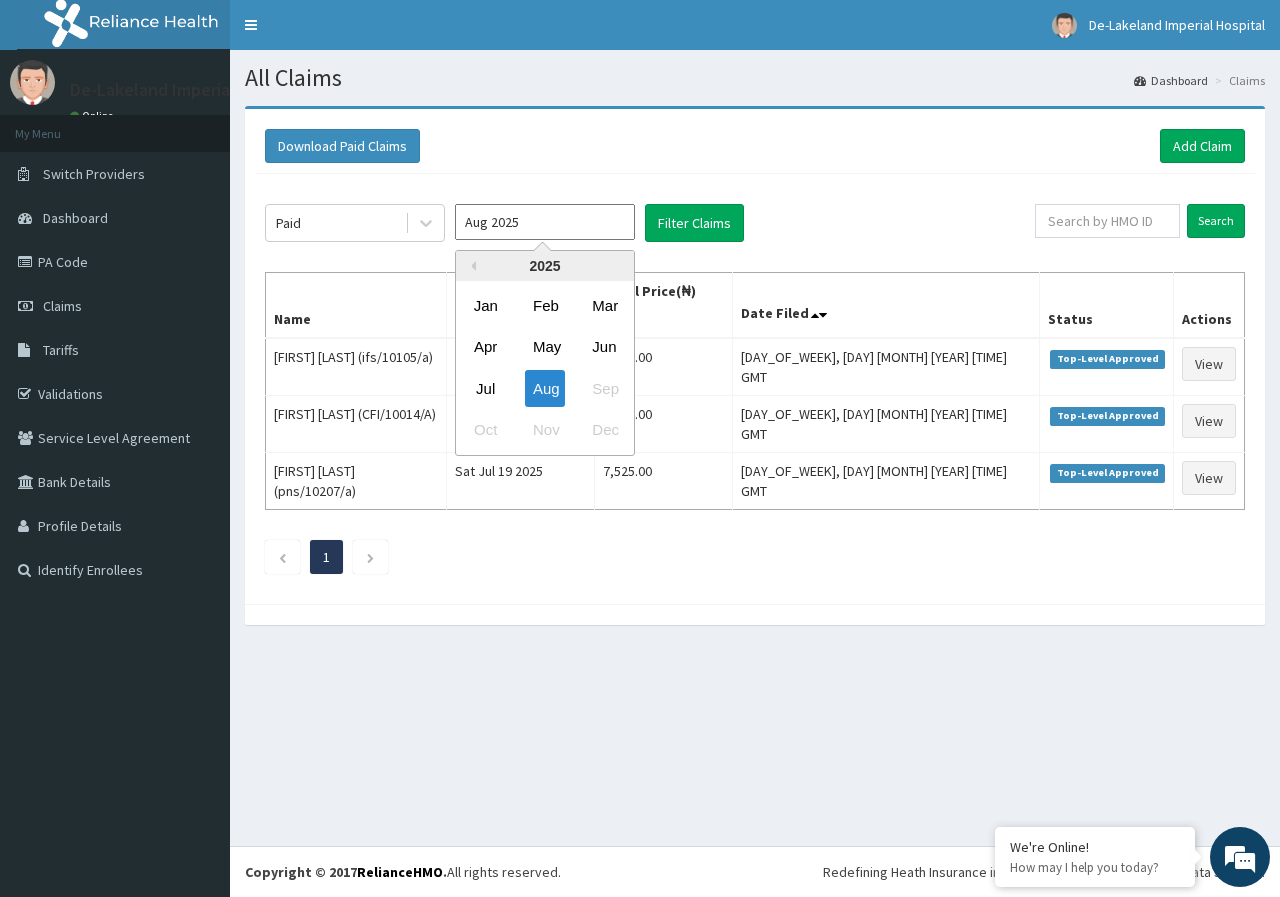 click on "Aug 2025" at bounding box center [545, 222] 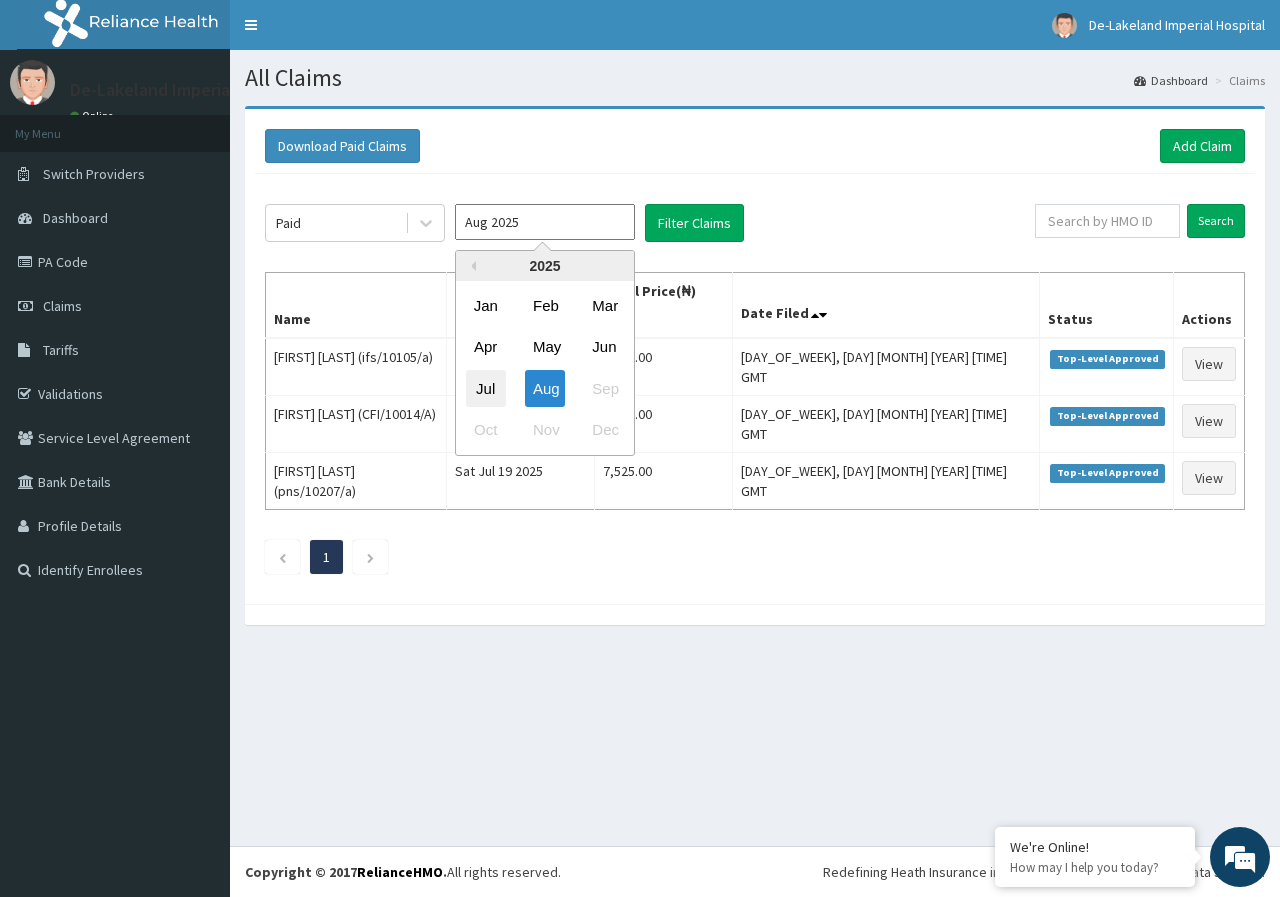 click on "Jul" at bounding box center (486, 388) 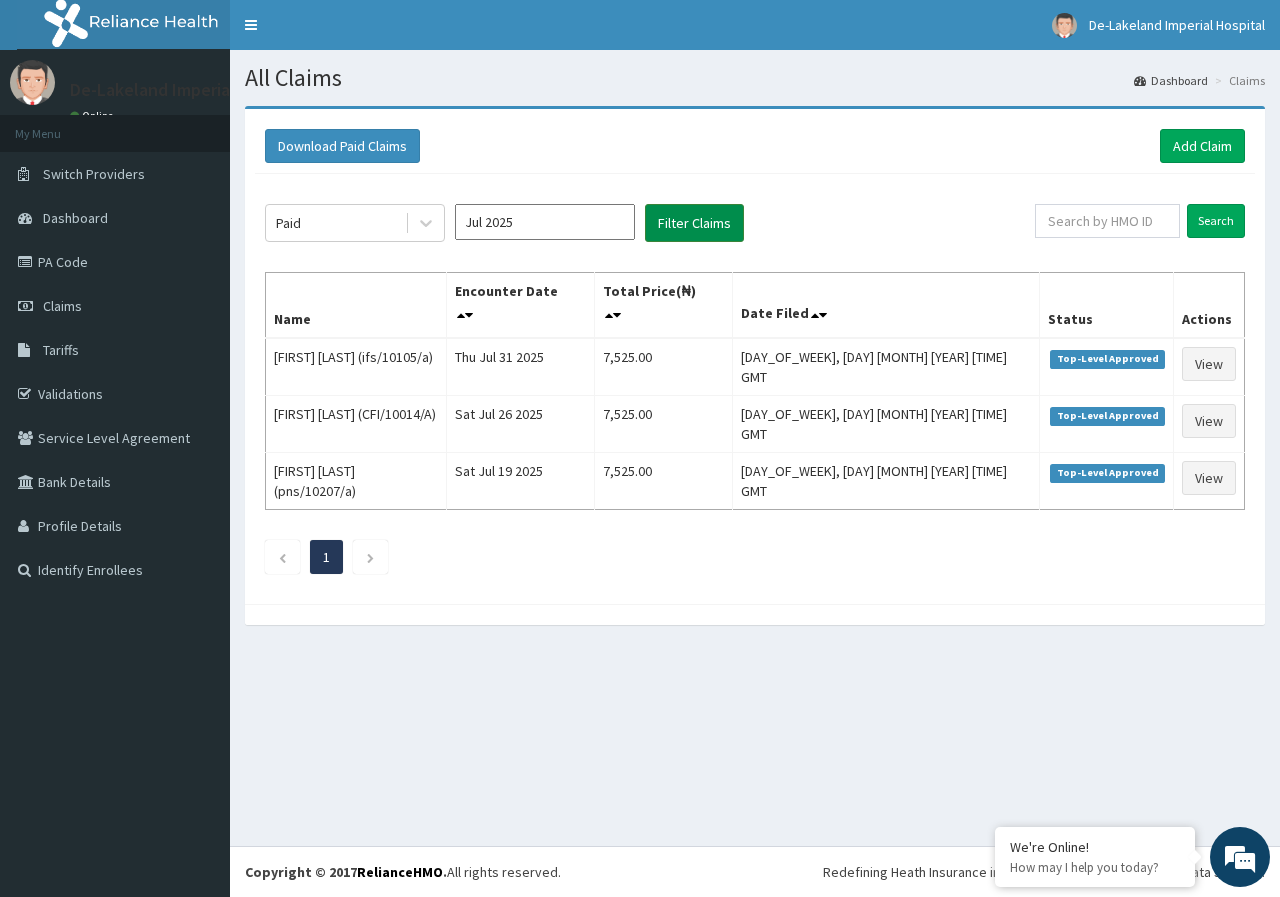 click on "Filter Claims" at bounding box center (694, 223) 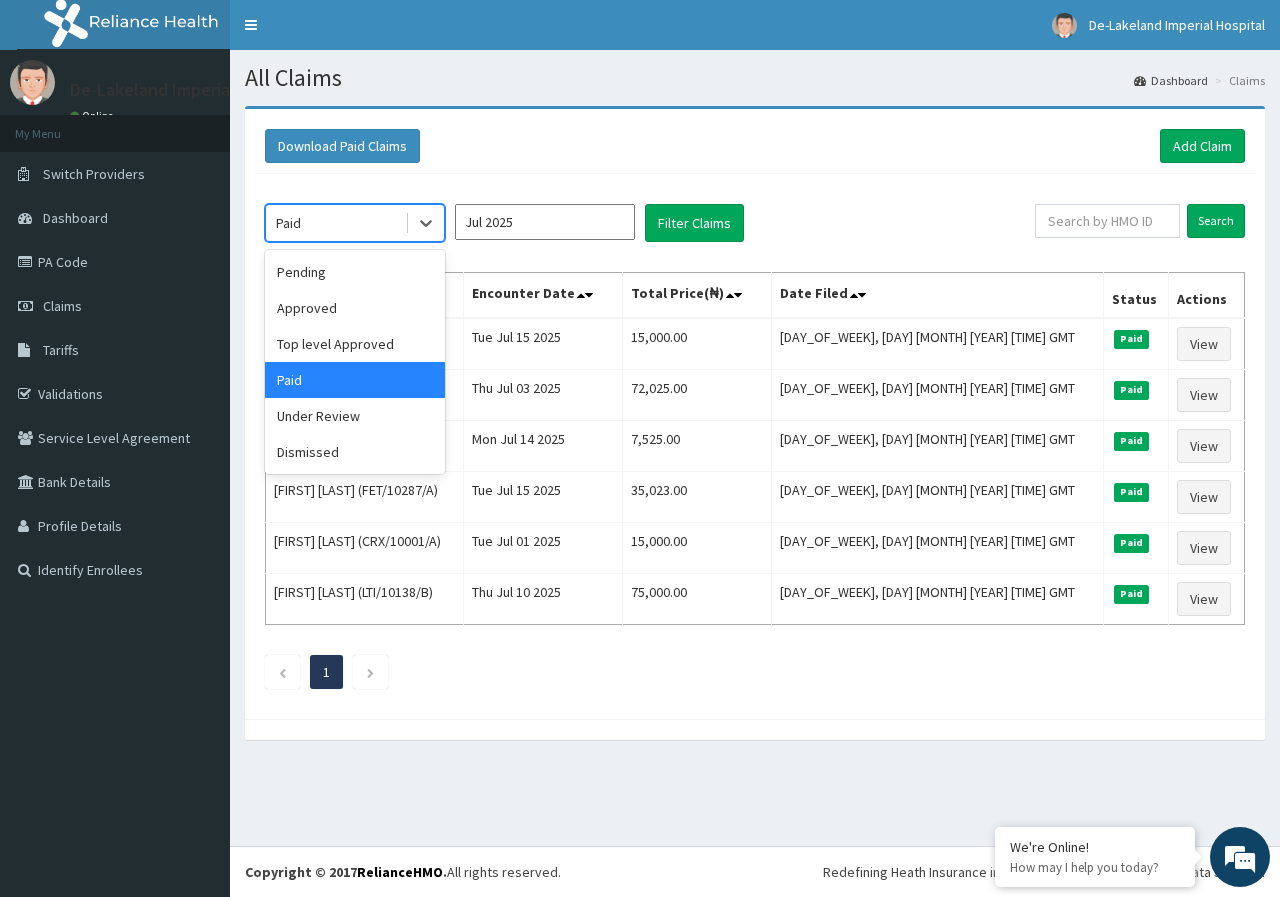click on "Paid" at bounding box center [335, 223] 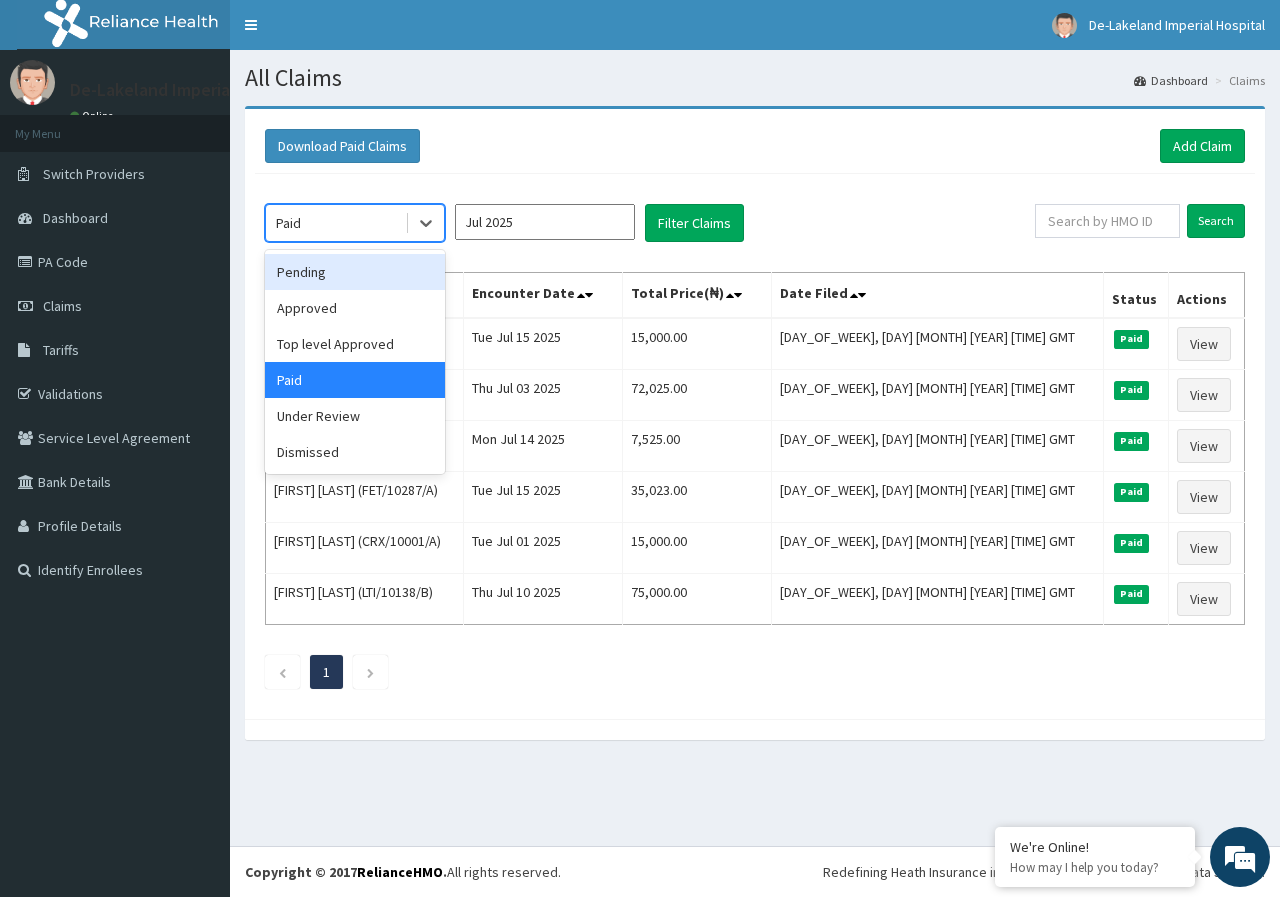click on "Pending" at bounding box center (355, 272) 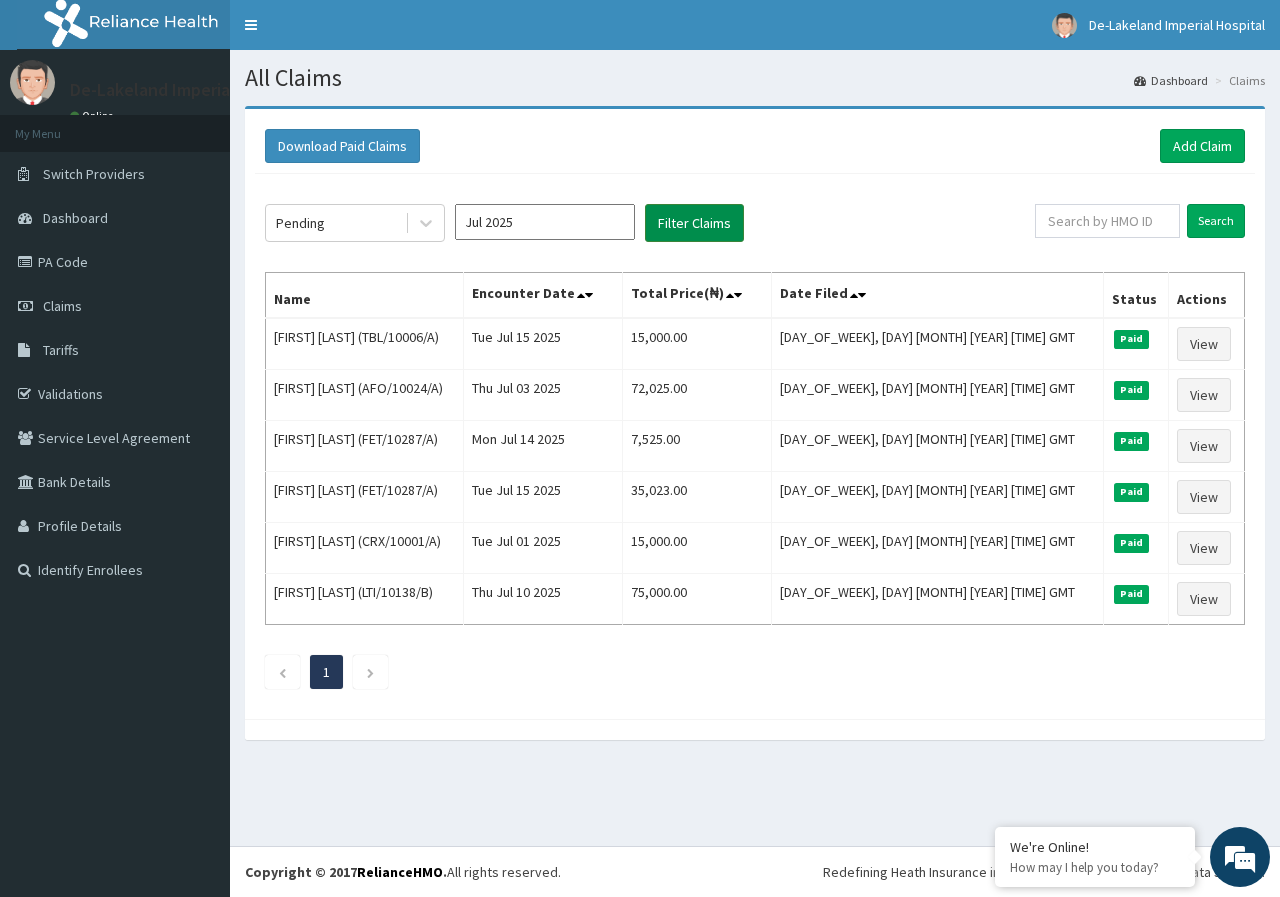click on "Filter Claims" at bounding box center (694, 223) 